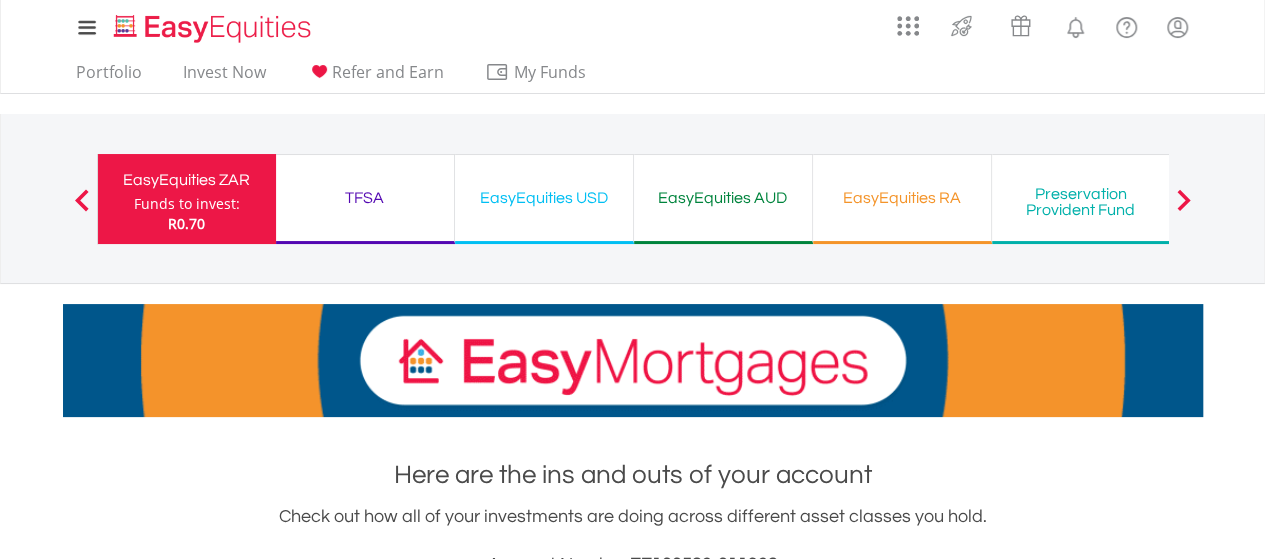 scroll, scrollTop: 38, scrollLeft: 0, axis: vertical 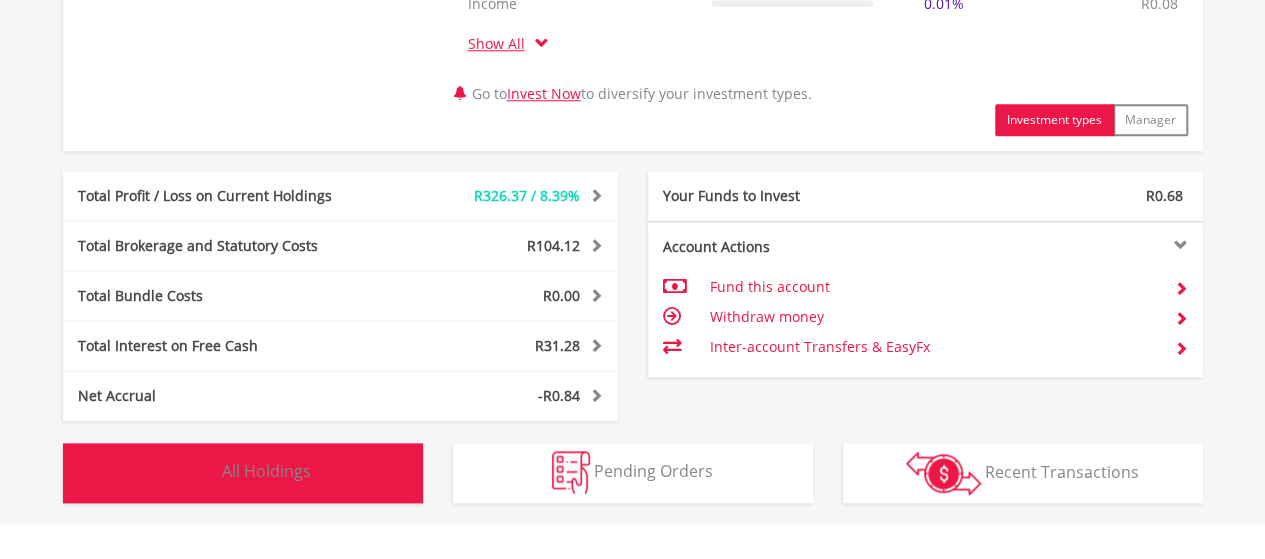click at bounding box center (196, 472) 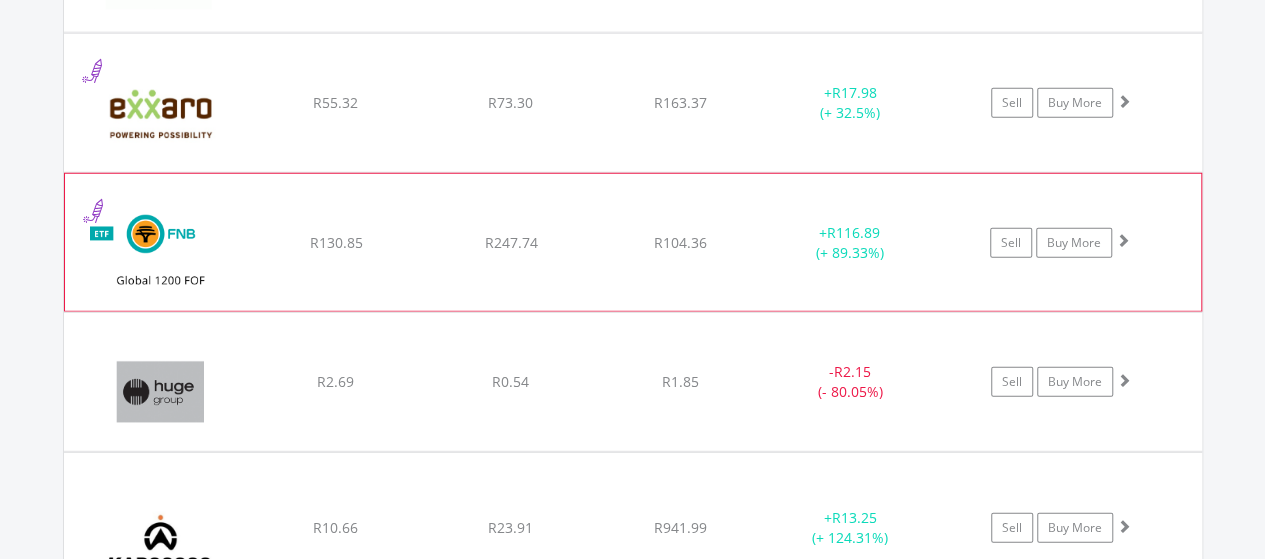scroll, scrollTop: 2662, scrollLeft: 0, axis: vertical 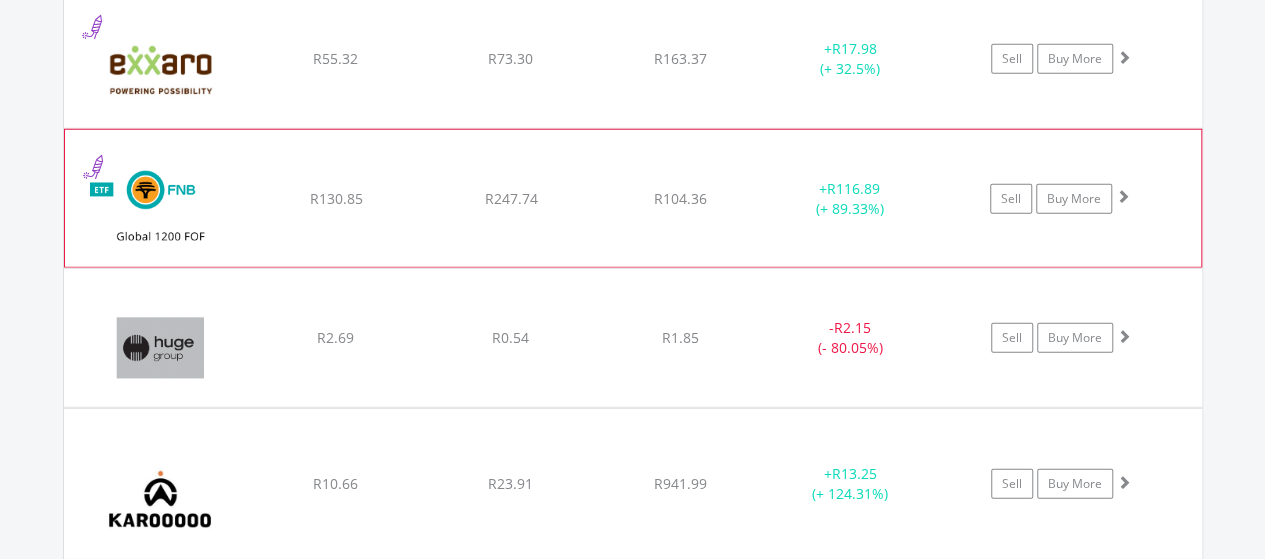 click on "﻿
FNB Global 1200 Equity Fund of Funds ETF
R130.85
R247.74
R104.36
+  R116.89 (+ 89.33%)
Sell
Buy More" at bounding box center [633, -931] 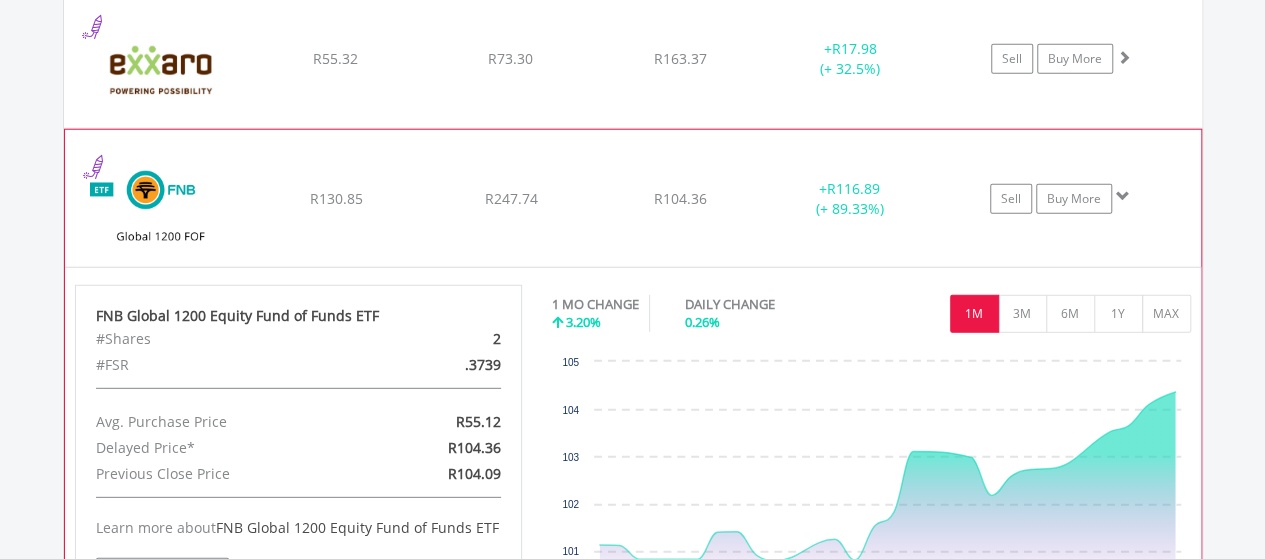 click at bounding box center [161, 208] 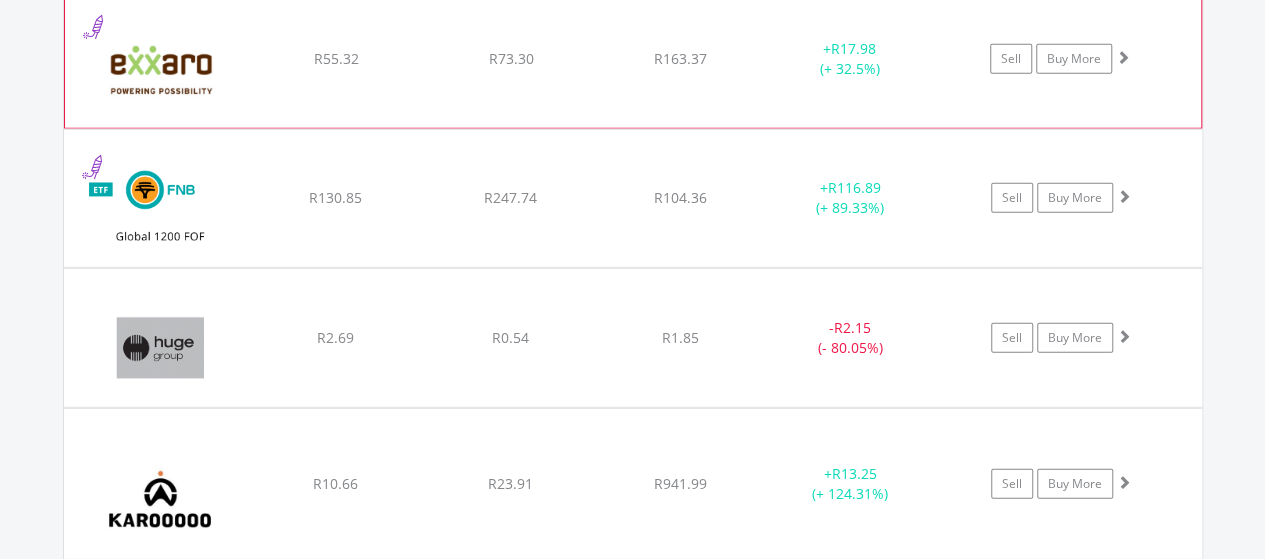 click on "R55.32" at bounding box center [335, -931] 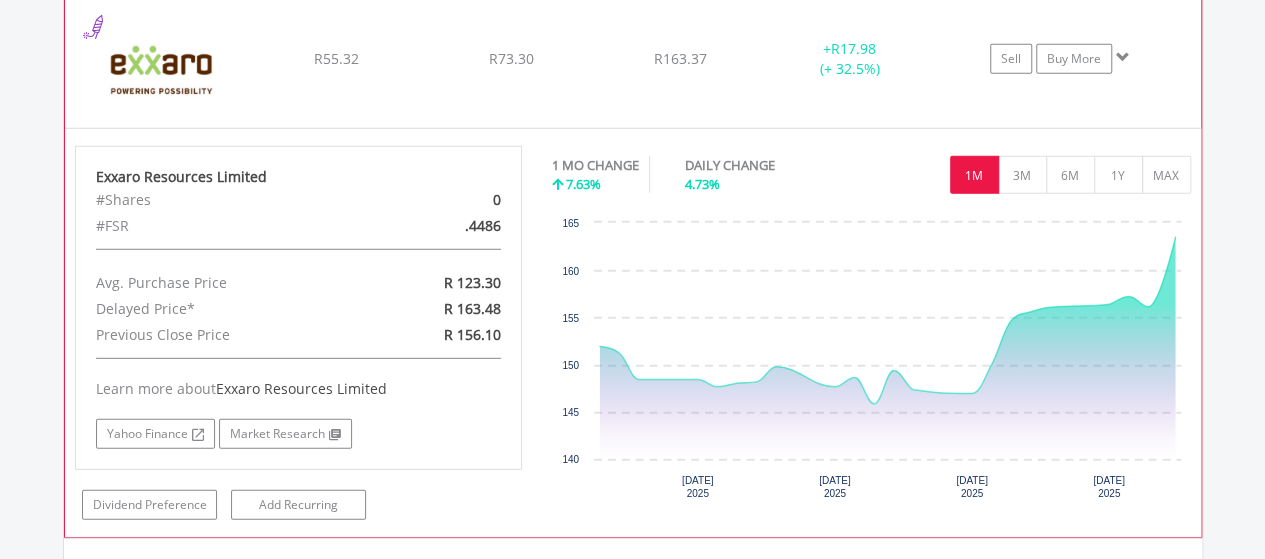 click on "﻿
Exxaro Resources Limited
R55.32
R73.30
R163.37
+  R17.98 (+ 32.5%)
Sell
Buy More" at bounding box center (633, -931) 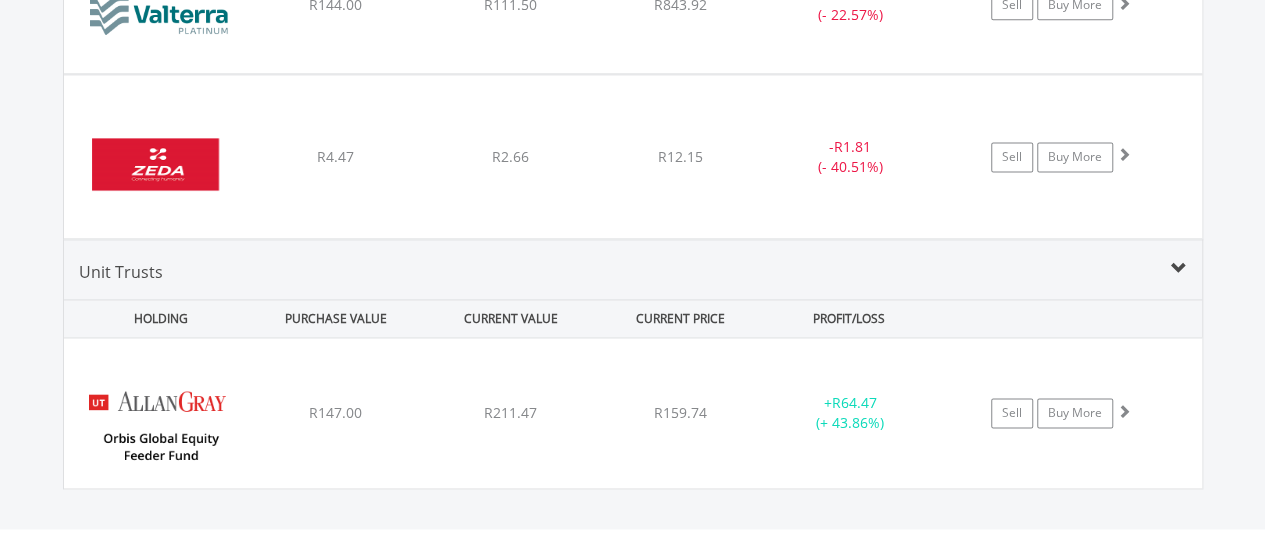 scroll, scrollTop: 5162, scrollLeft: 0, axis: vertical 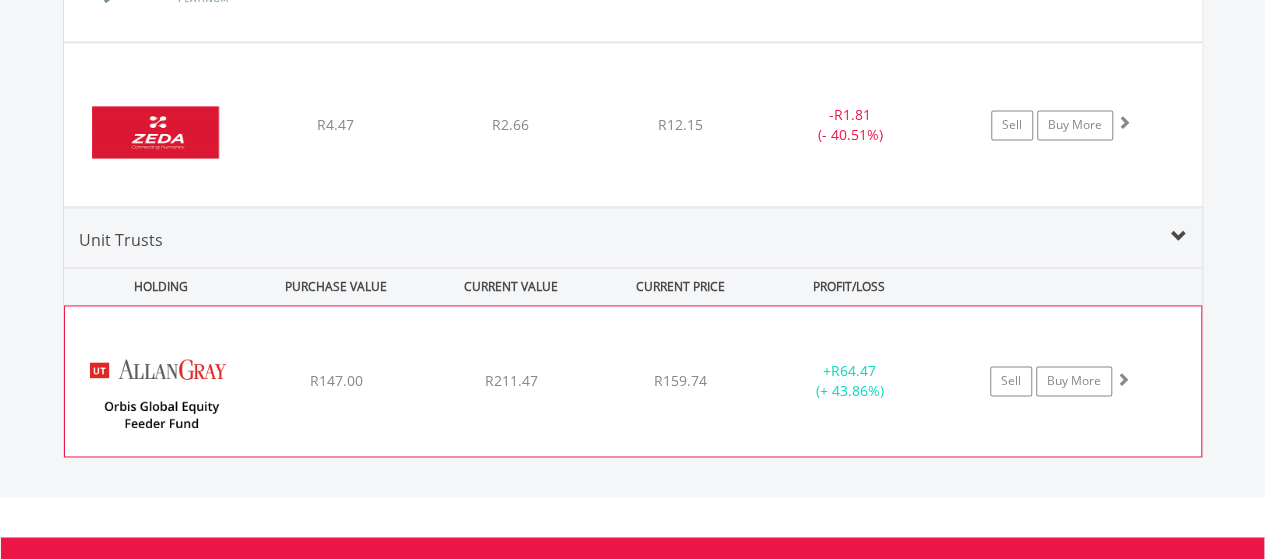 click on "﻿
Allan Gray Orbis Global Equity Feeder Fund
R147.00
R211.47
R159.74
+  R64.47 (+ 43.86%)
Sell
Buy More" at bounding box center [633, 381] 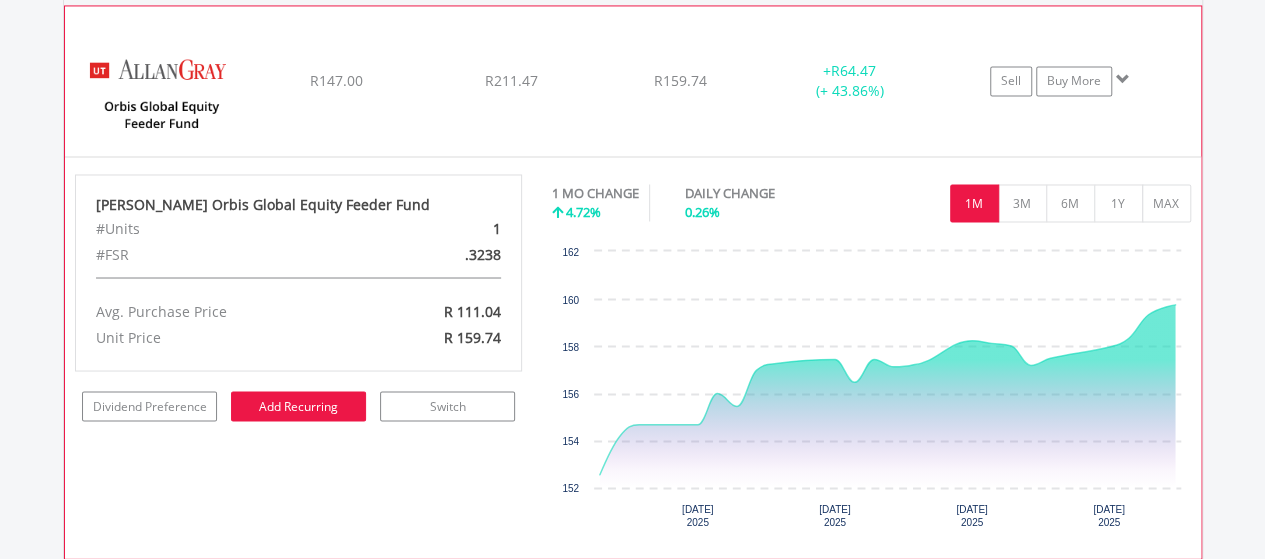scroll, scrollTop: 5362, scrollLeft: 0, axis: vertical 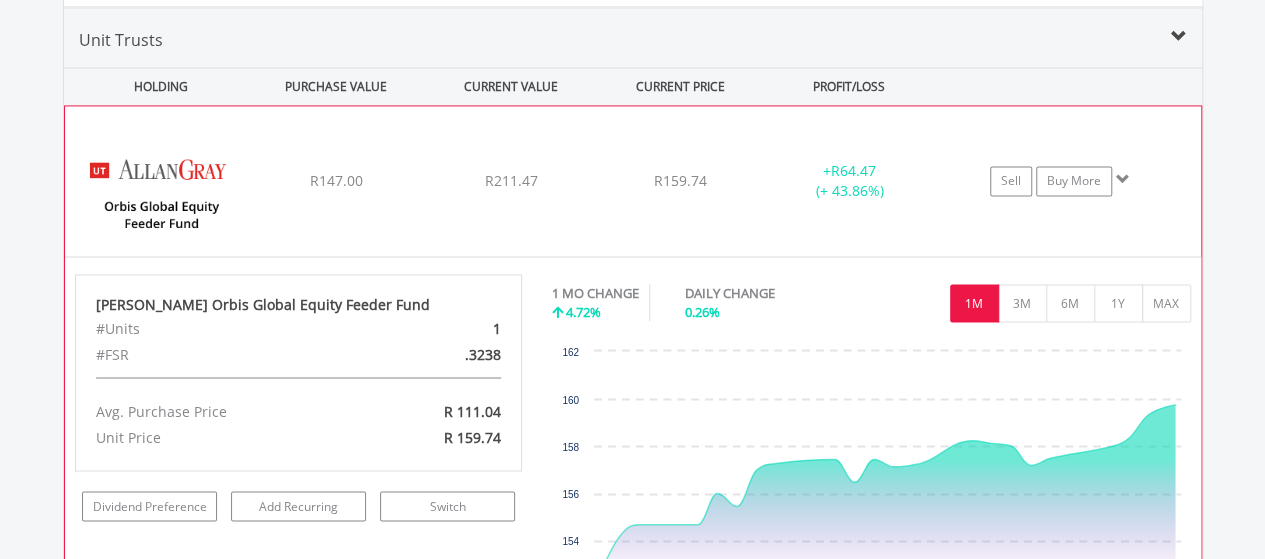 click on "﻿
Allan Gray Orbis Global Equity Feeder Fund
R147.00
R211.47
R159.74
+  R64.47 (+ 43.86%)
Sell
Buy More" at bounding box center (633, 181) 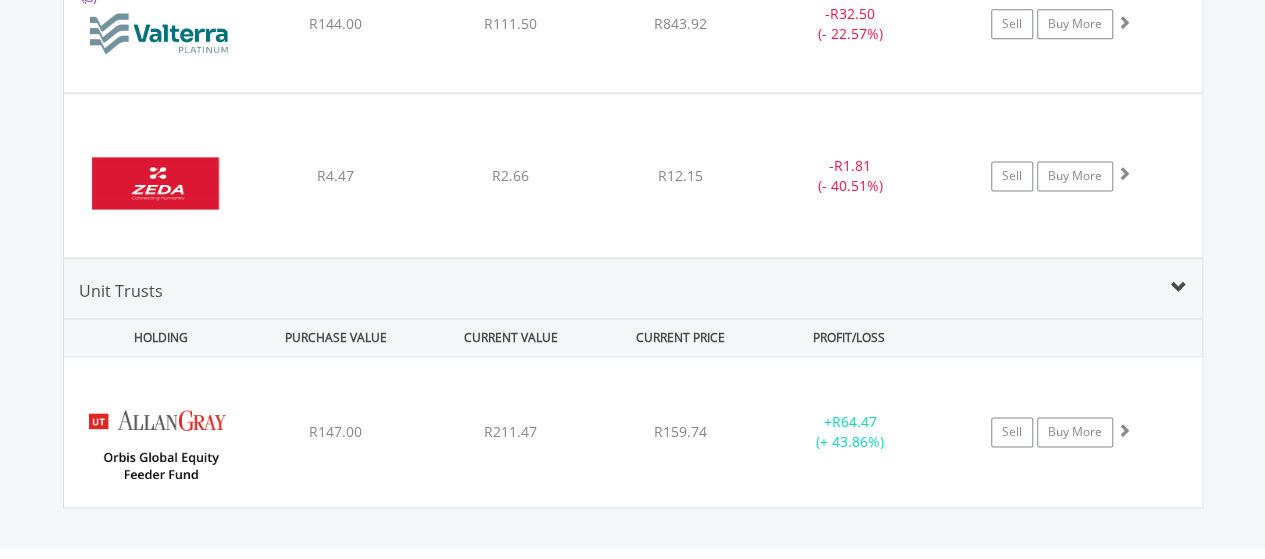 scroll, scrollTop: 5062, scrollLeft: 0, axis: vertical 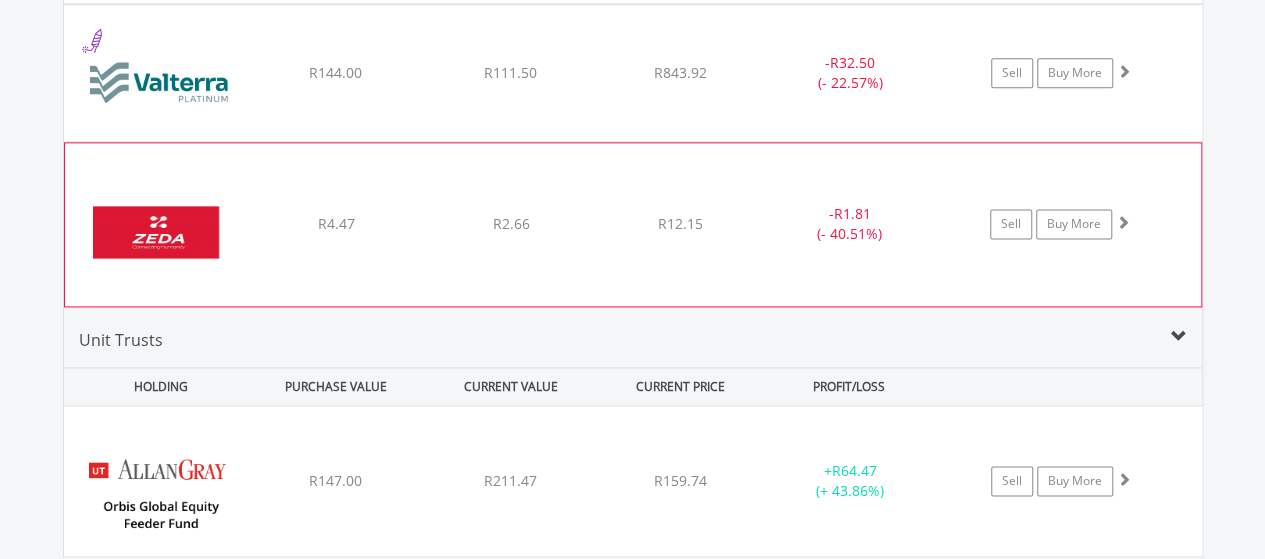 click on "﻿
Zeda Limited
R4.47
R2.66
R12.15
-  R1.81 (- 40.51%)
Sell
Buy More" at bounding box center [633, -3331] 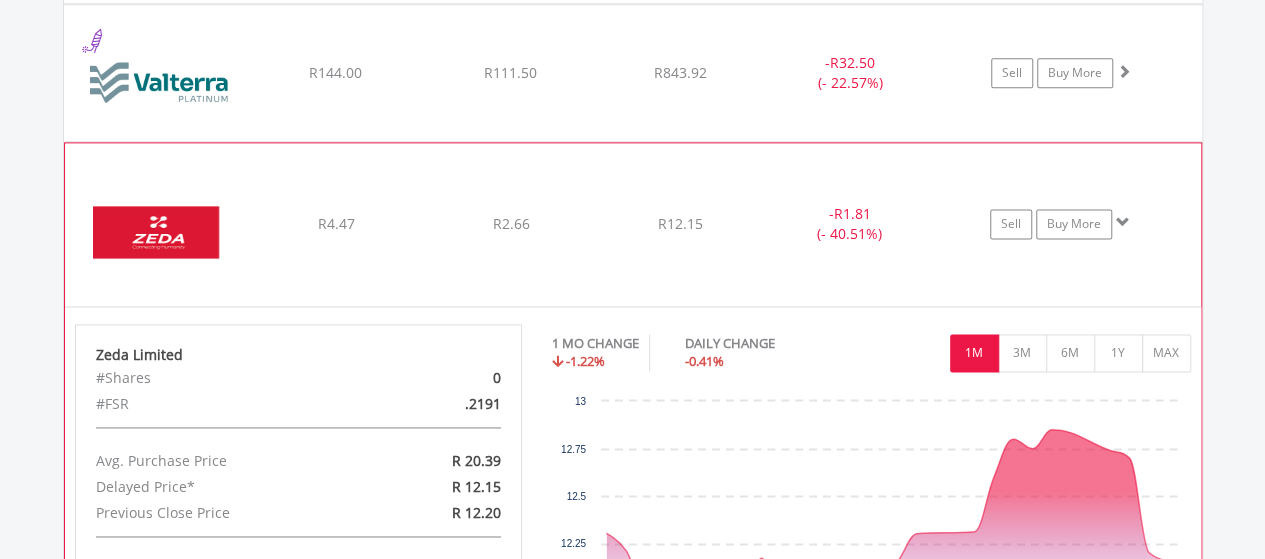 click on "﻿
Zeda Limited
R4.47
R2.66
R12.15
-  R1.81 (- 40.51%)
Sell
Buy More" at bounding box center (633, -3331) 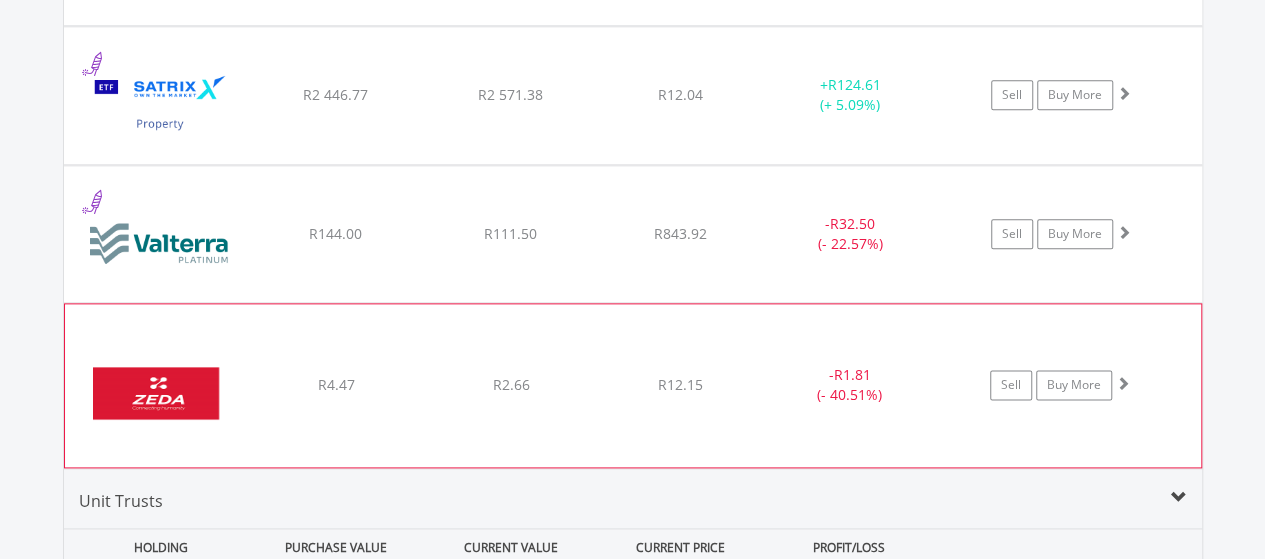 scroll, scrollTop: 4862, scrollLeft: 0, axis: vertical 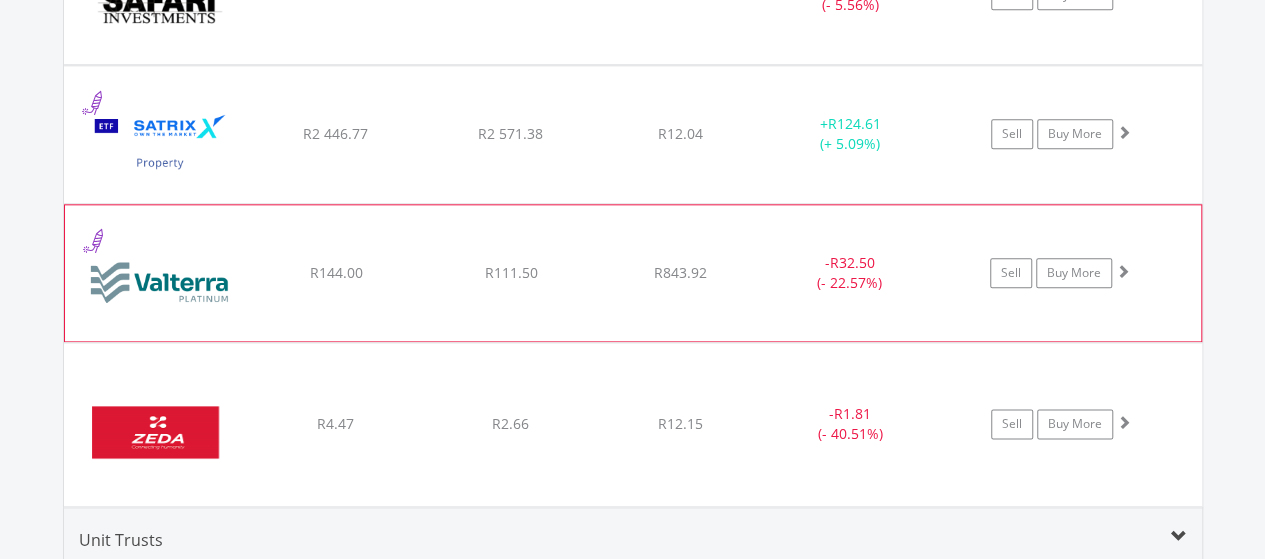 click on "R144.00" at bounding box center [335, -3131] 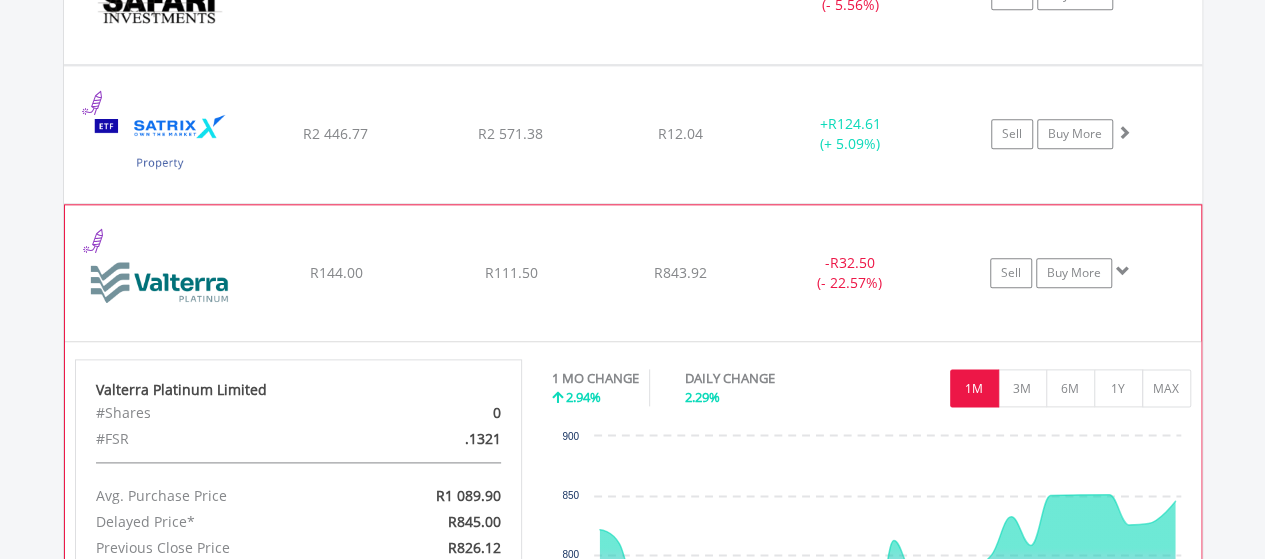 click on "﻿
Valterra Platinum Limited
R144.00
R111.50
R843.92
-  R32.50 (- 22.57%)
Sell
Buy More" at bounding box center [633, -3131] 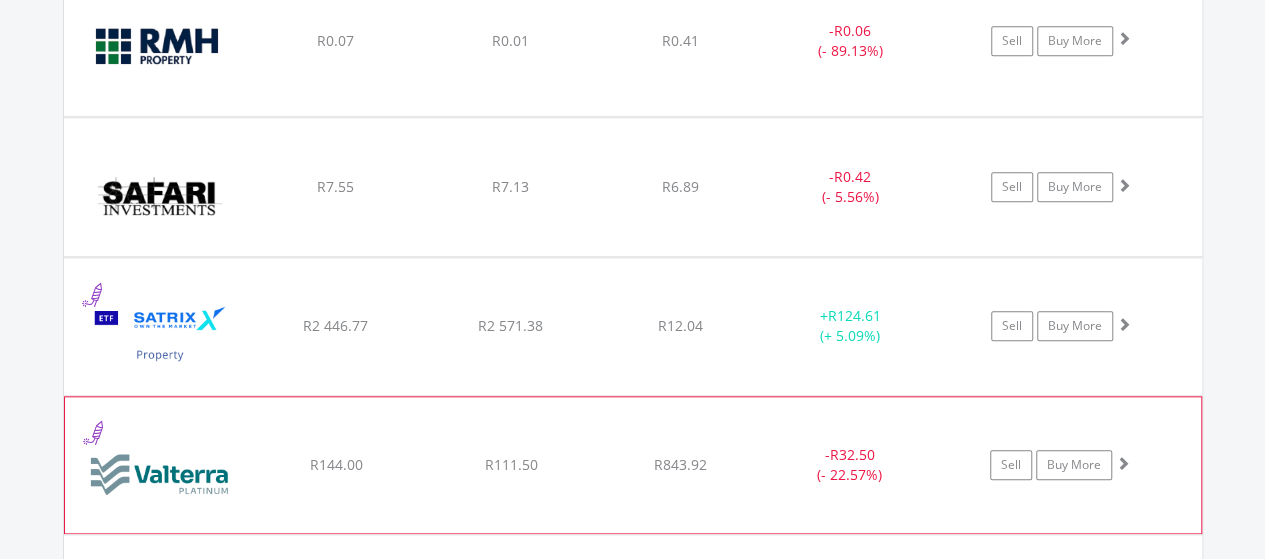 scroll, scrollTop: 4662, scrollLeft: 0, axis: vertical 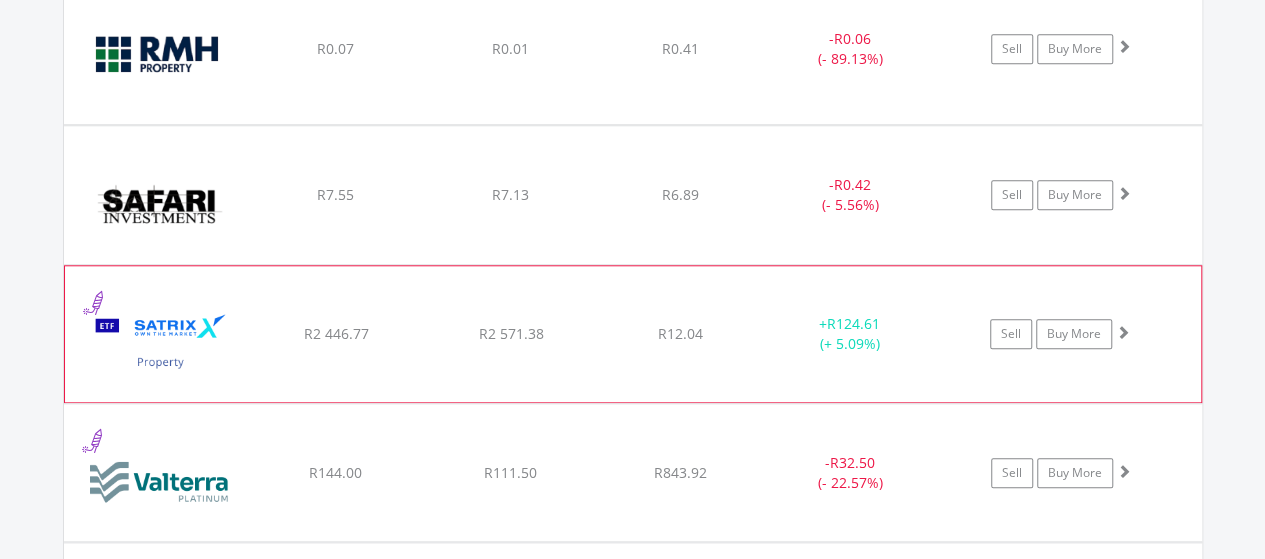 click at bounding box center [161, 344] 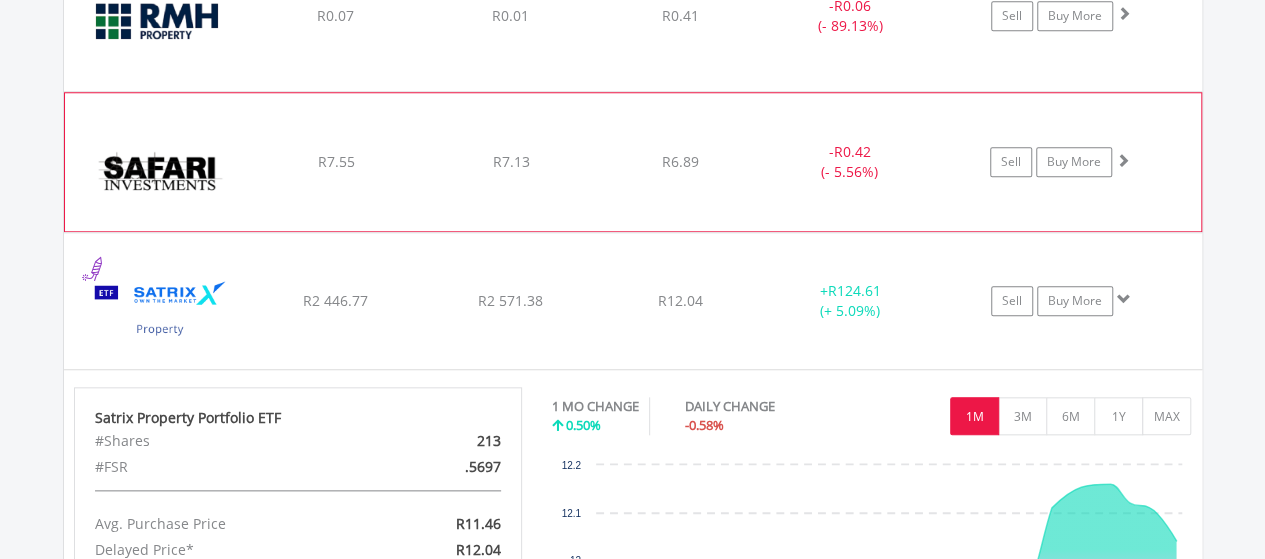 scroll, scrollTop: 4762, scrollLeft: 0, axis: vertical 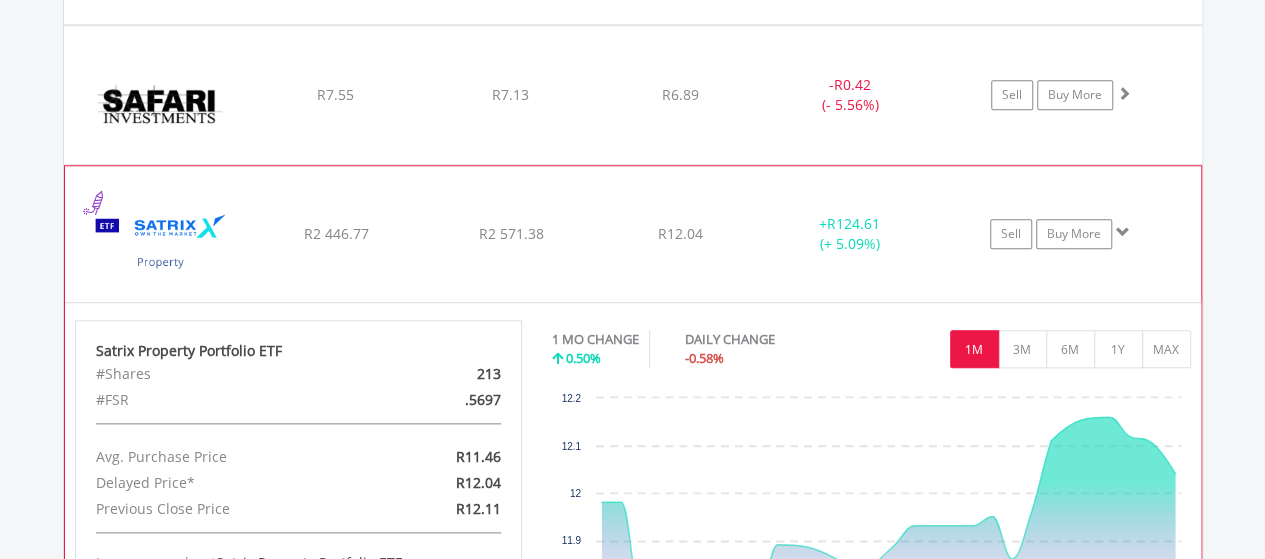 click on "﻿
Satrix Property Portfolio ETF
R2 446.77
R2 571.38
R12.04
+  R124.61 (+ 5.09%)
Sell
Buy More" at bounding box center [633, -3031] 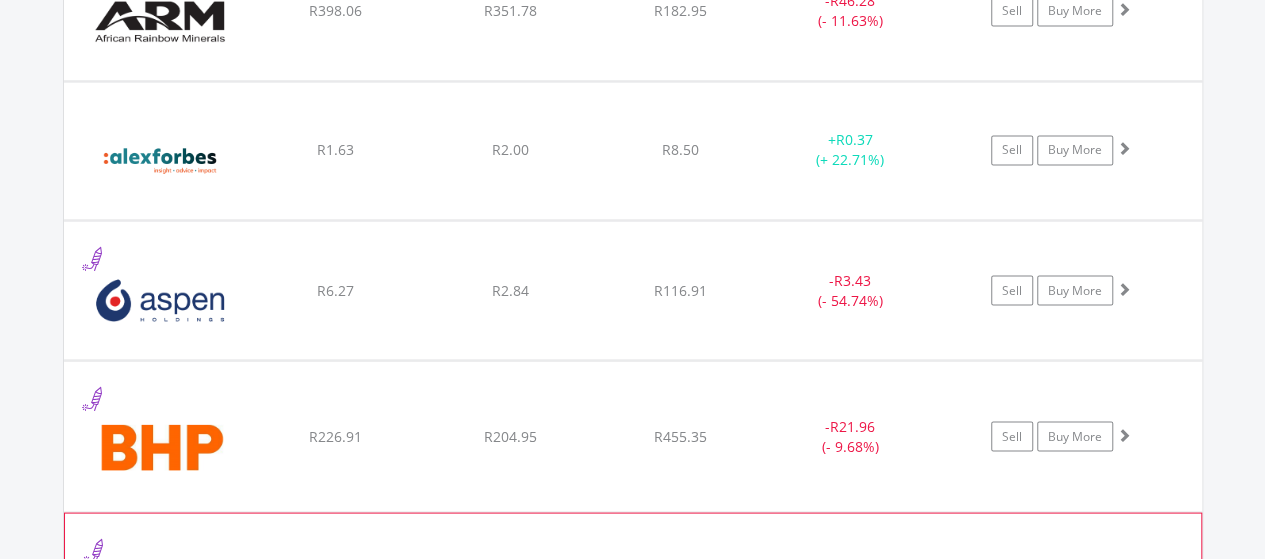 scroll, scrollTop: 1862, scrollLeft: 0, axis: vertical 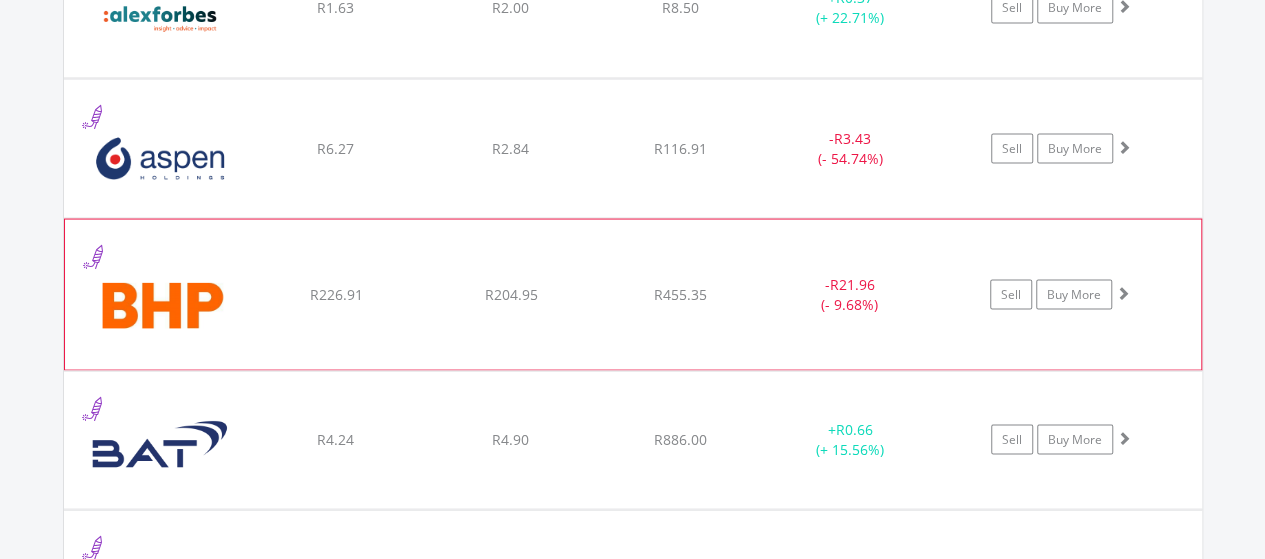 click on "﻿
BHP Group Limited
R226.91
R204.95
R455.35
-  R21.96 (- 9.68%)
Sell
Buy More" at bounding box center (633, -131) 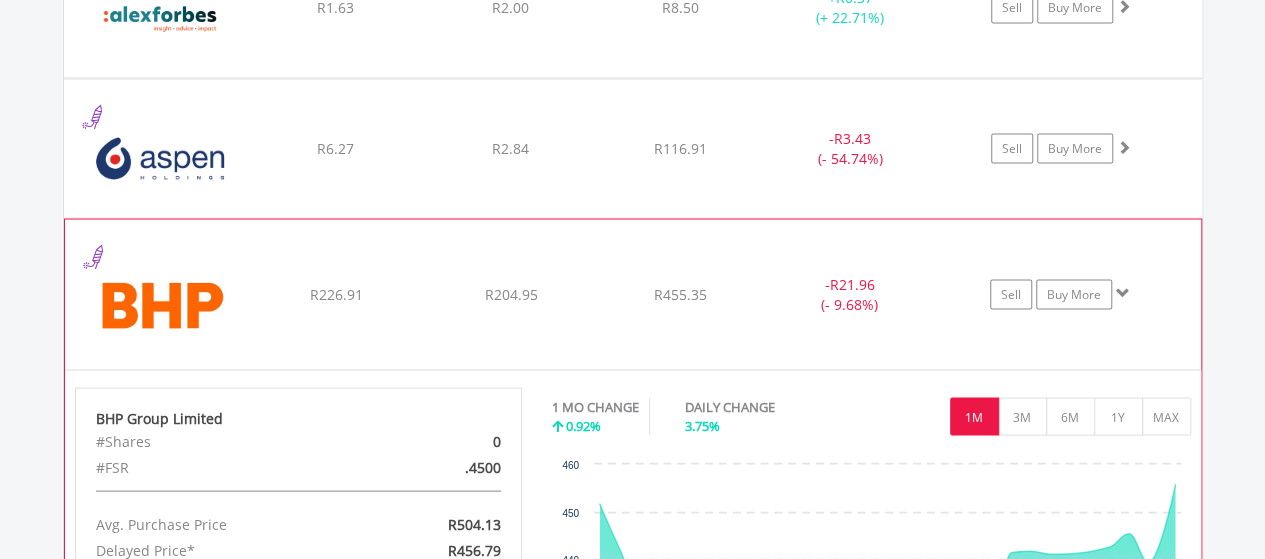 click on "﻿
BHP Group Limited
R226.91
R204.95
R455.35
-  R21.96 (- 9.68%)
Sell
Buy More" at bounding box center (633, -131) 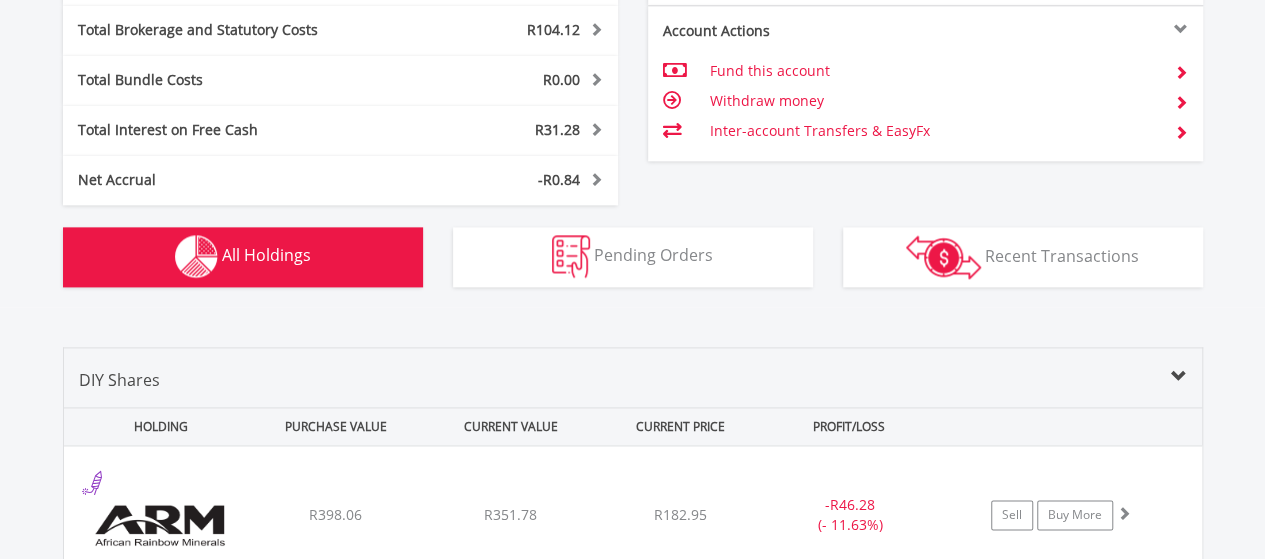 scroll, scrollTop: 1062, scrollLeft: 0, axis: vertical 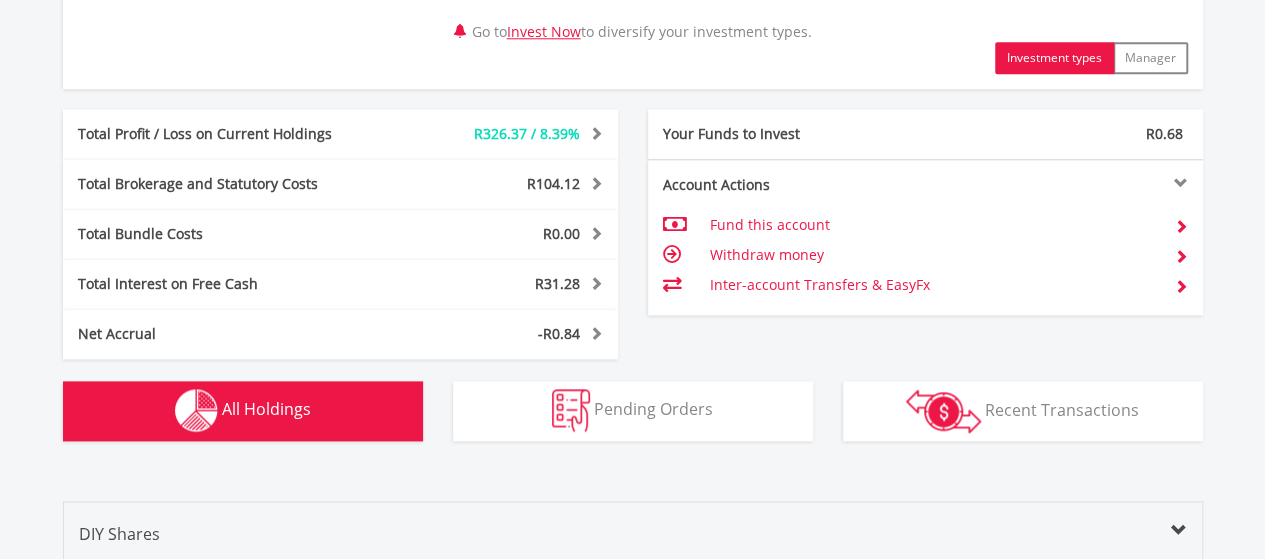 click on "All Holdings" at bounding box center [266, 409] 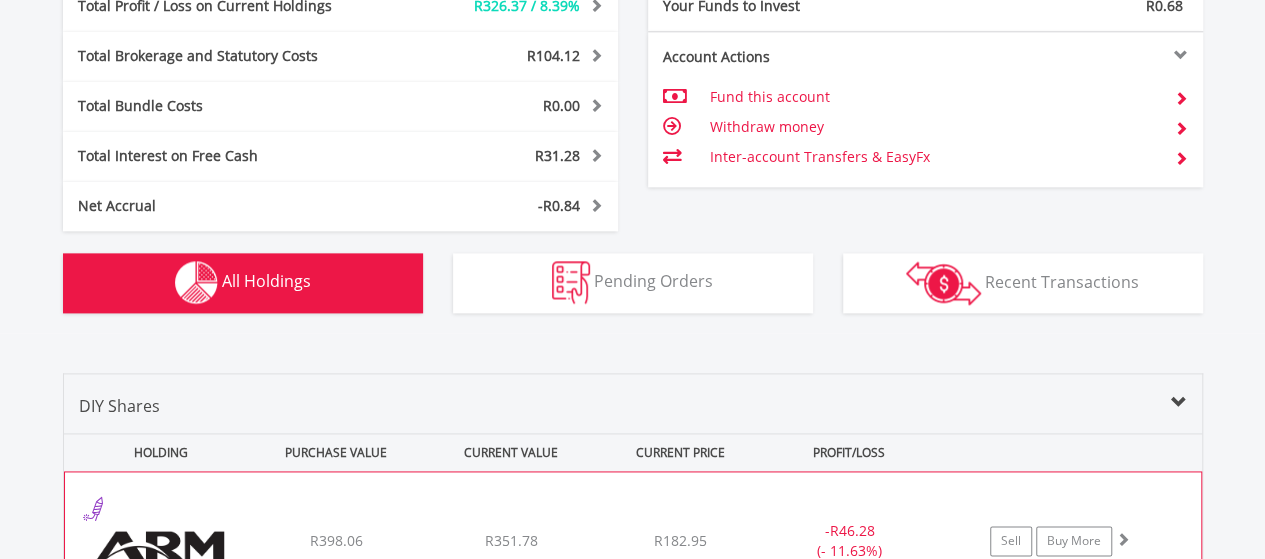 scroll, scrollTop: 1162, scrollLeft: 0, axis: vertical 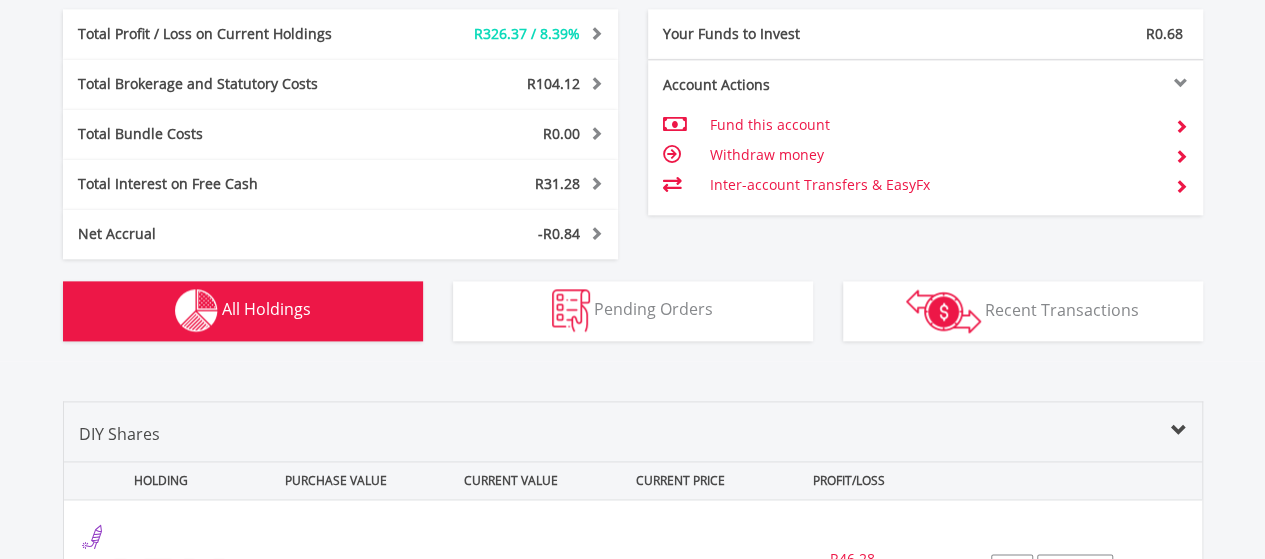 click on "Holdings
All Holdings" at bounding box center [243, 311] 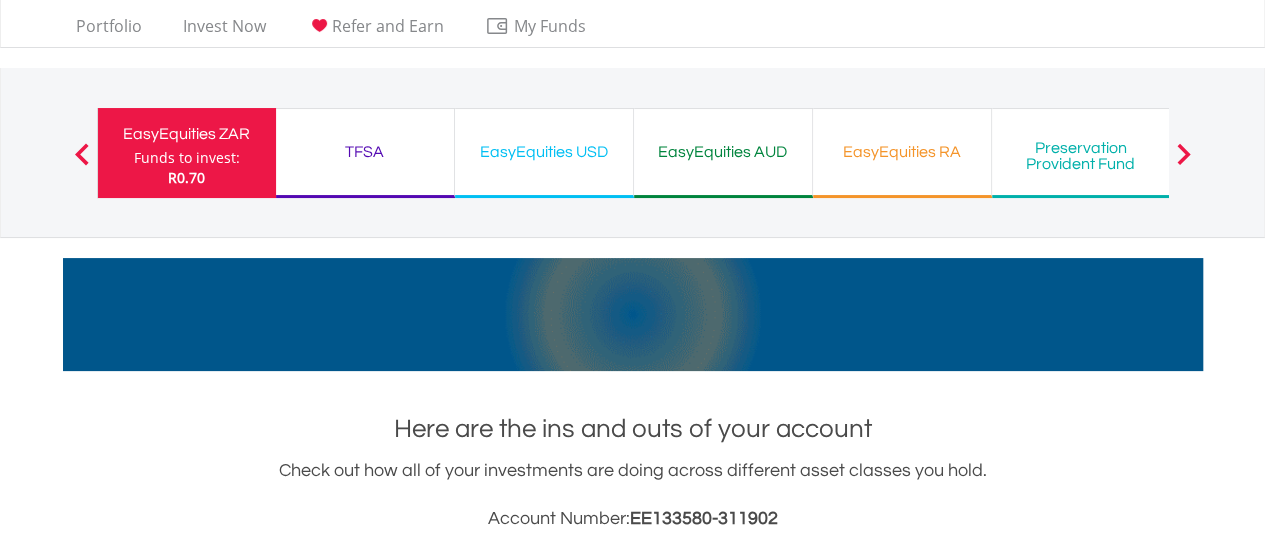 scroll, scrollTop: 0, scrollLeft: 0, axis: both 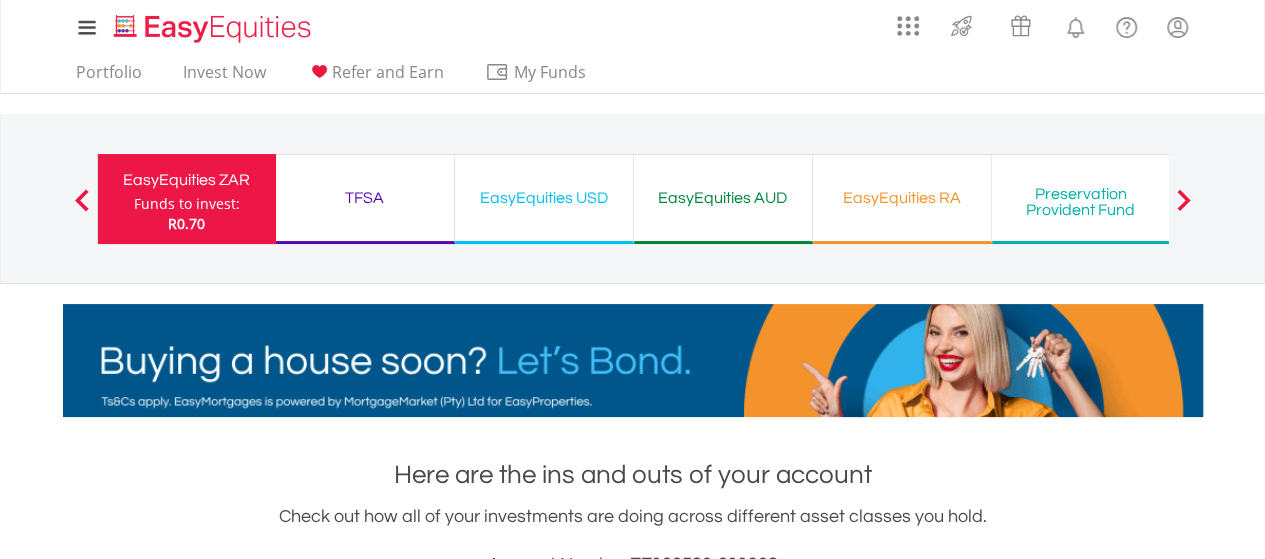 click on "EasyEquities USD" at bounding box center [544, 198] 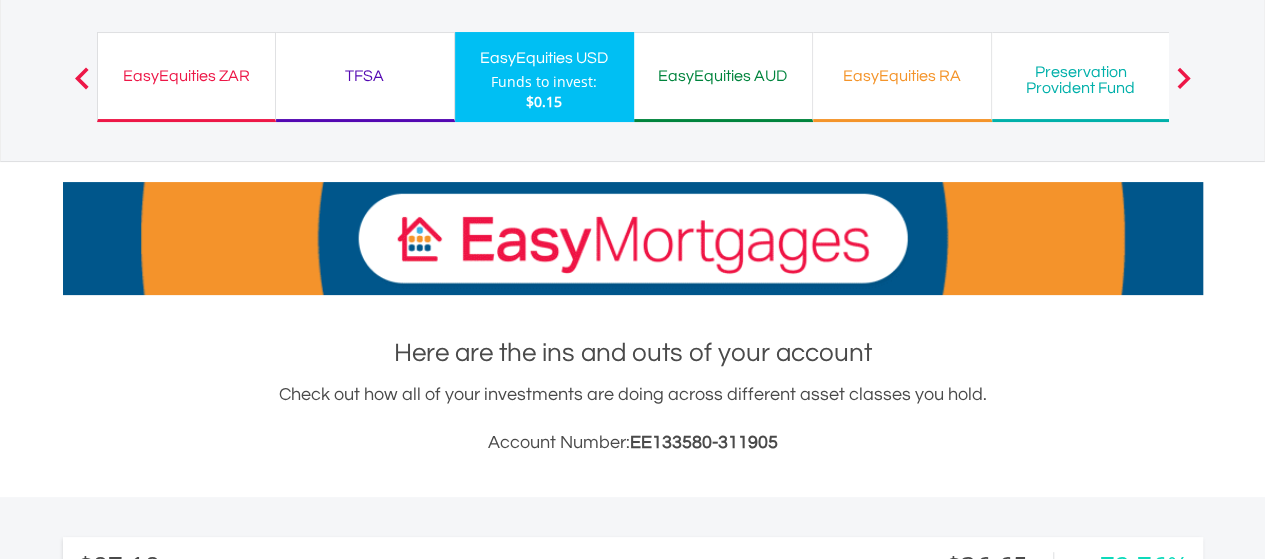scroll, scrollTop: 500, scrollLeft: 0, axis: vertical 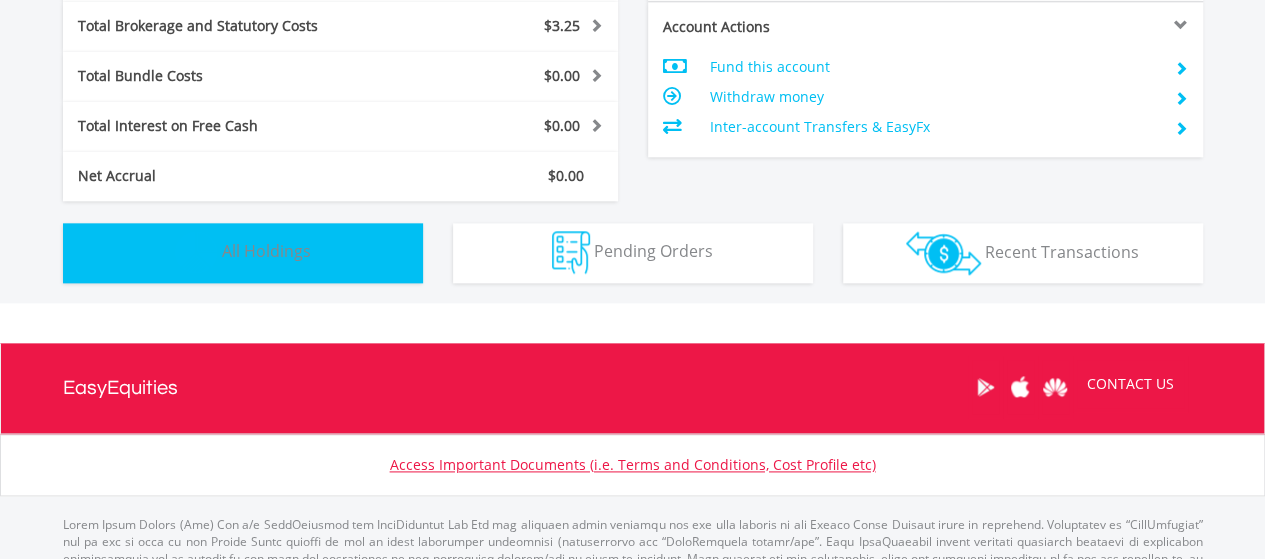 click at bounding box center (196, 252) 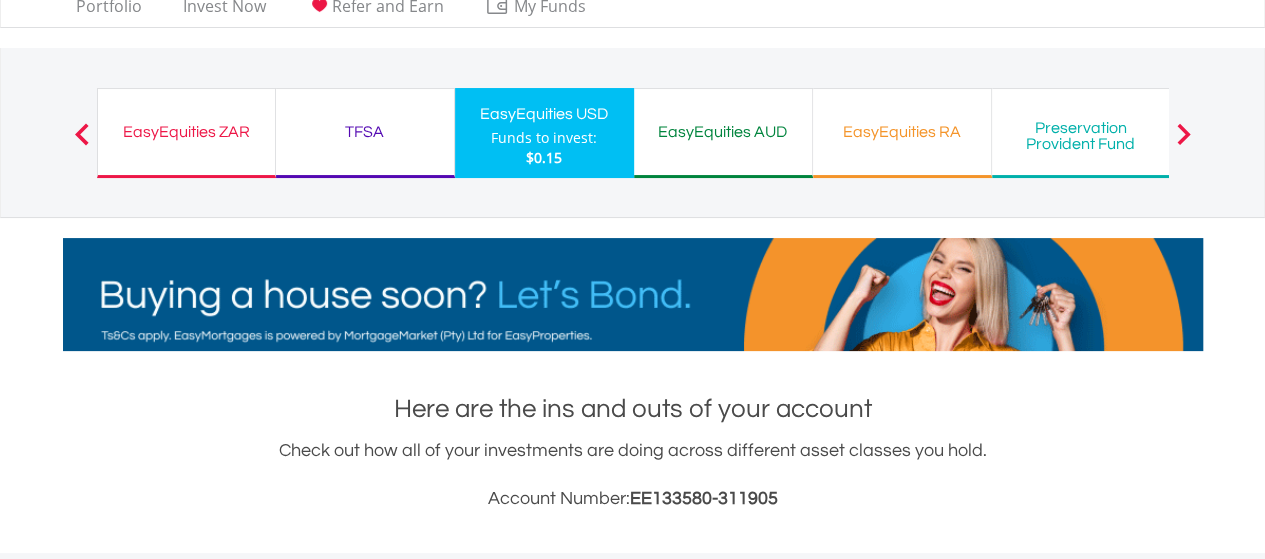 scroll, scrollTop: 0, scrollLeft: 0, axis: both 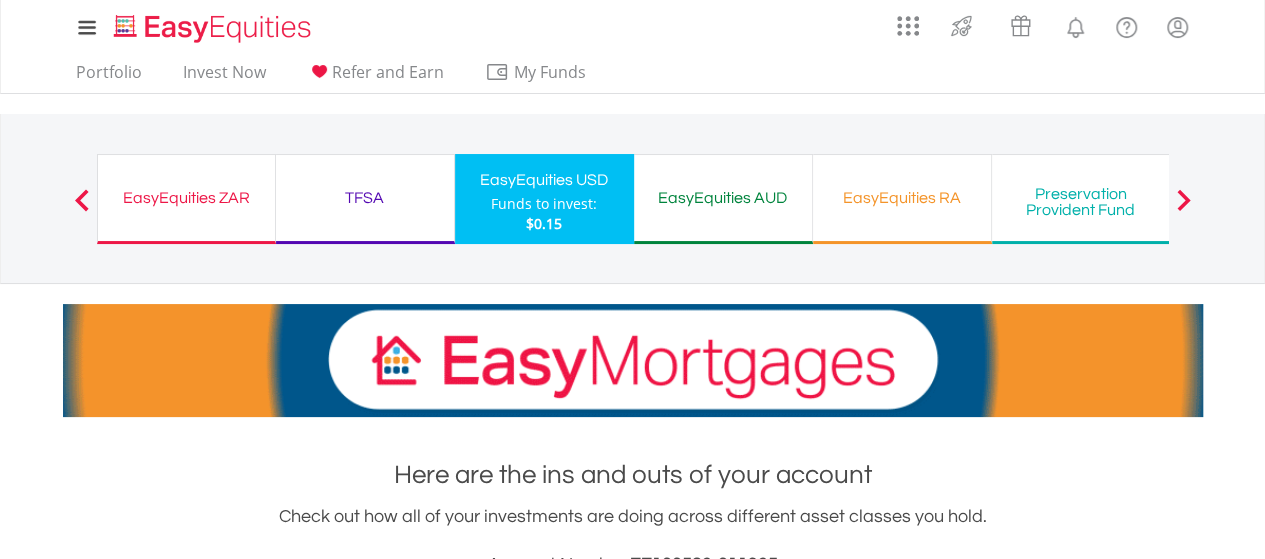 click on "EasyEquities AUD" at bounding box center (723, 198) 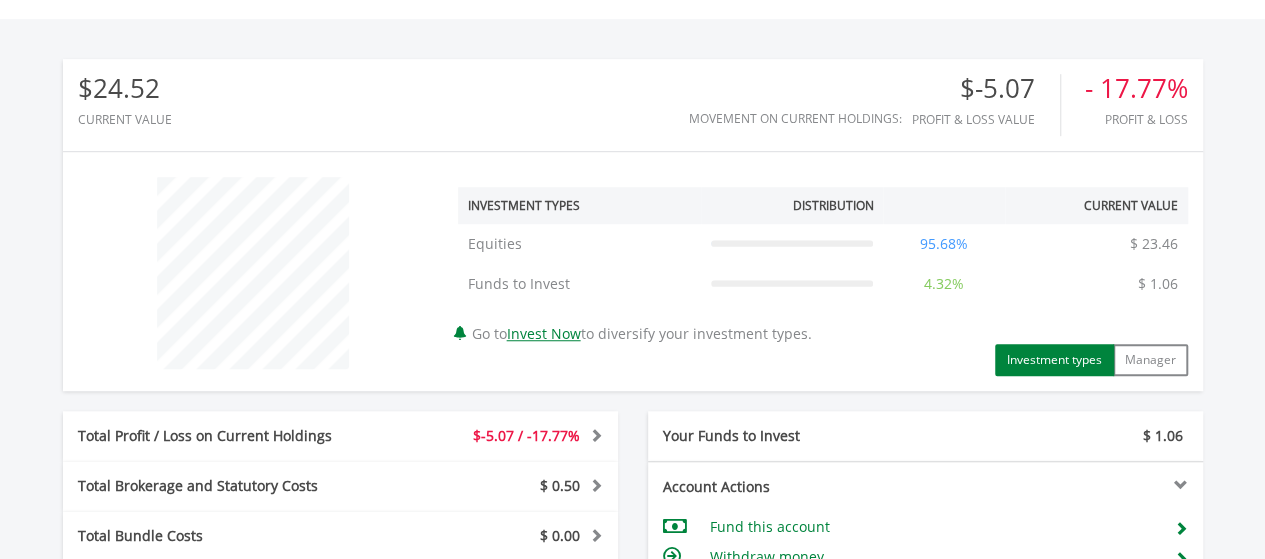 scroll, scrollTop: 580, scrollLeft: 0, axis: vertical 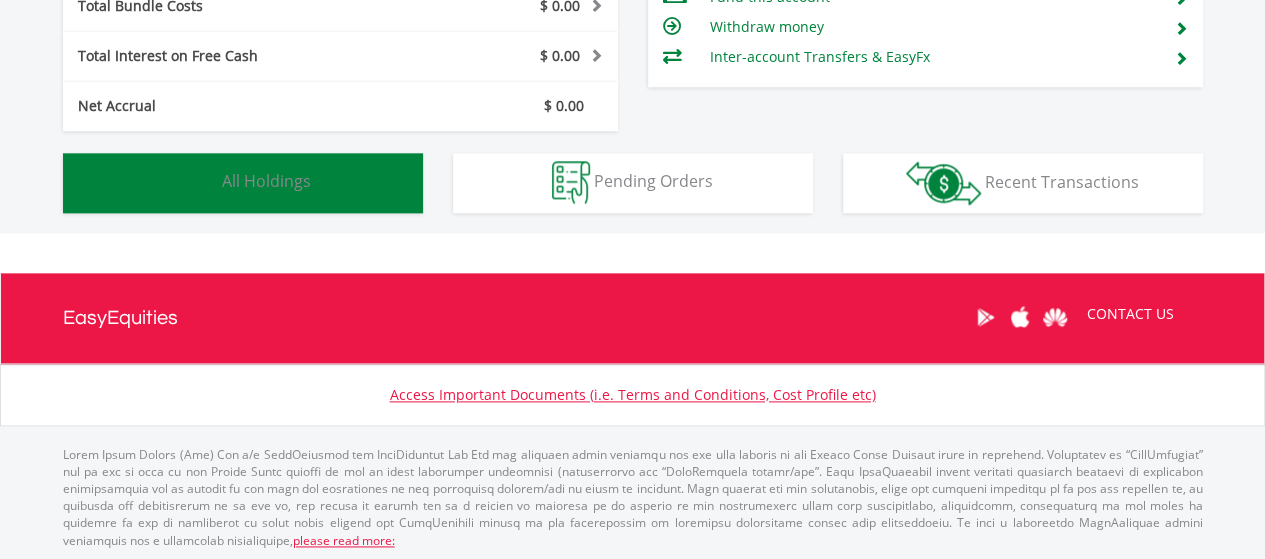 click at bounding box center (196, 182) 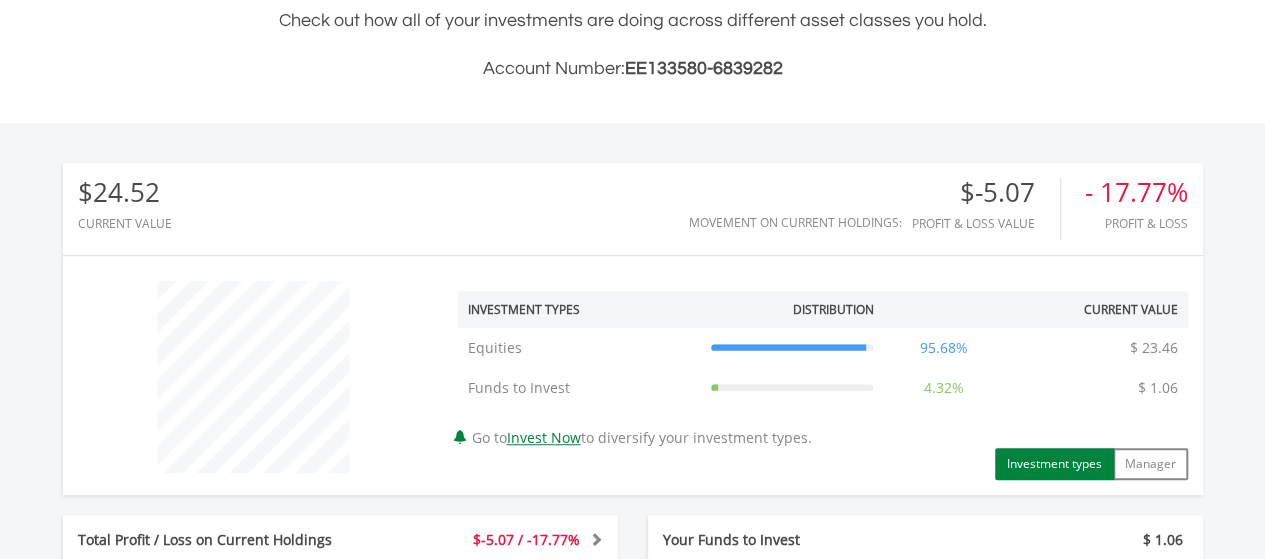 scroll, scrollTop: 700, scrollLeft: 0, axis: vertical 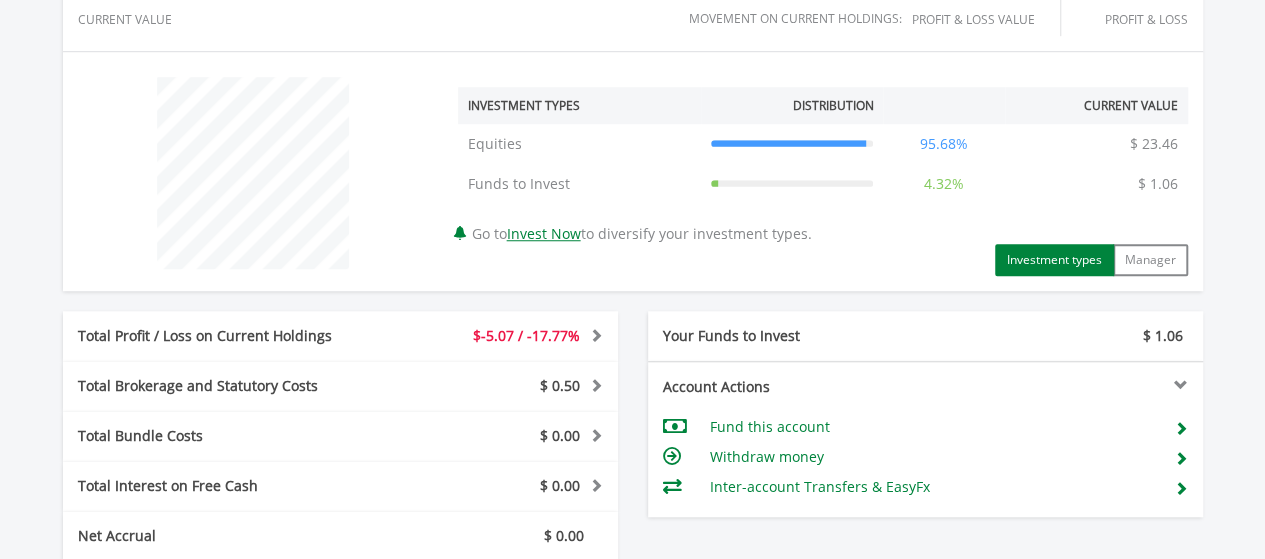 click on "Investment types" at bounding box center [1054, 260] 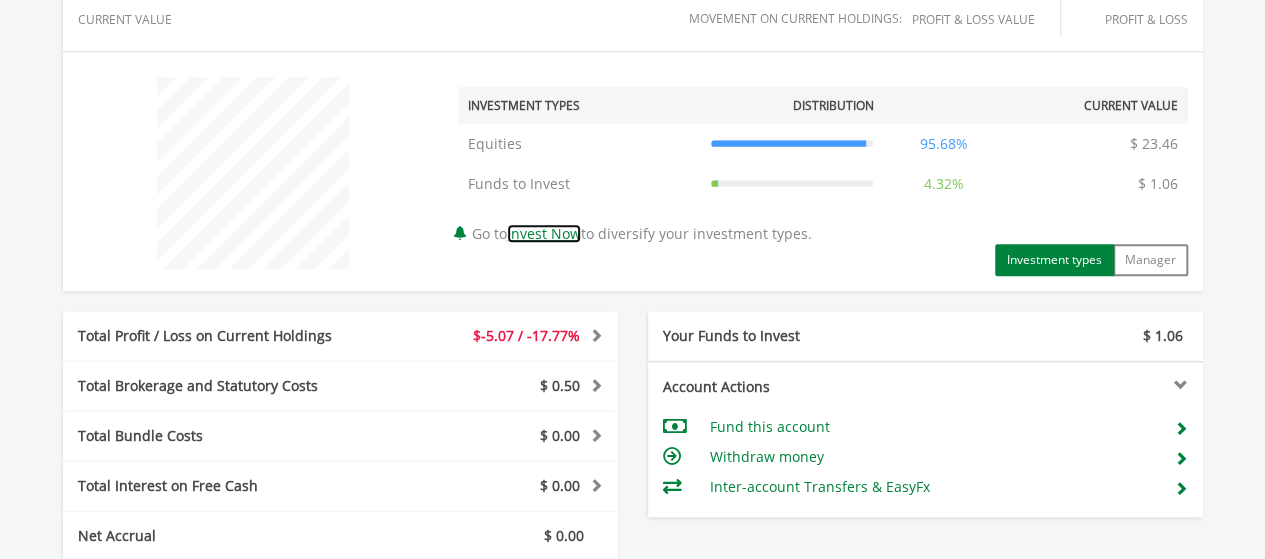 click on "Invest Now" at bounding box center [544, 233] 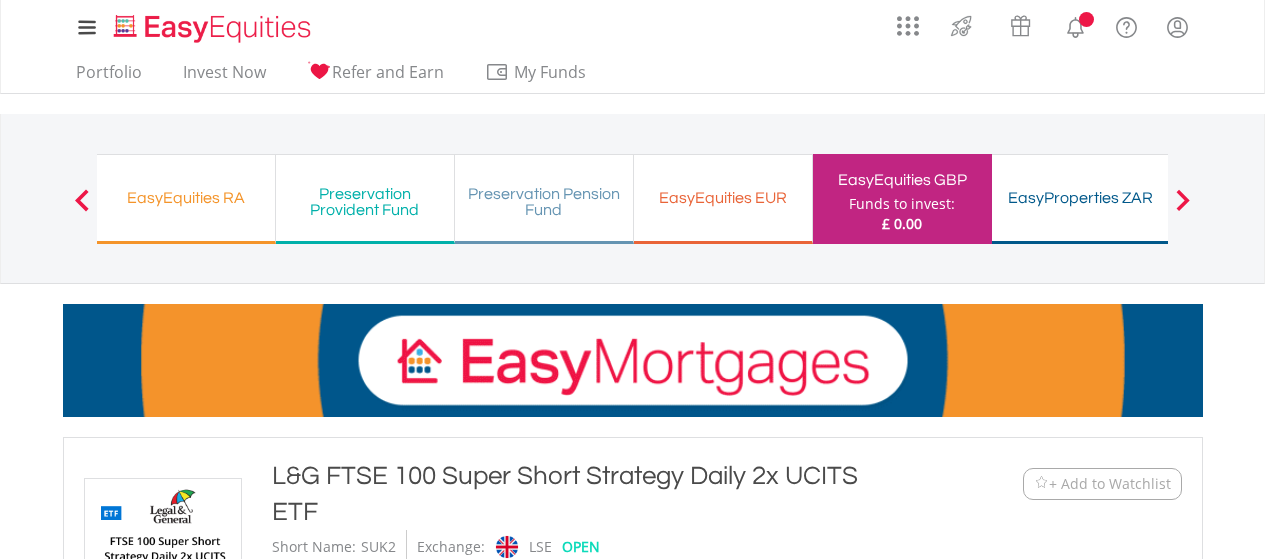 scroll, scrollTop: 0, scrollLeft: 0, axis: both 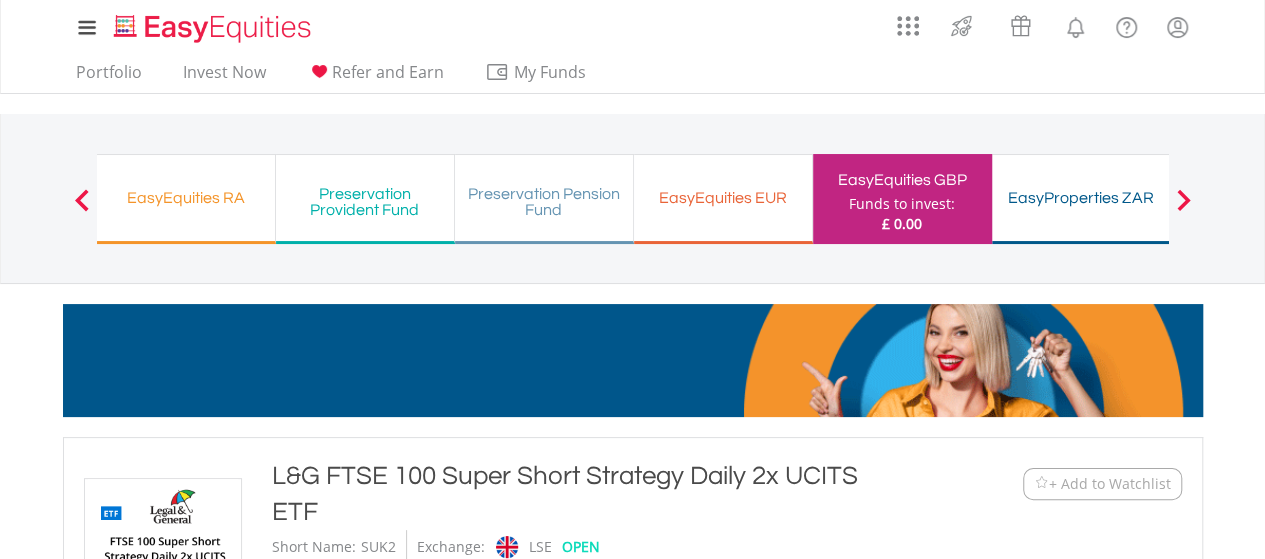 drag, startPoint x: 0, startPoint y: 0, endPoint x: 266, endPoint y: 471, distance: 540.92236 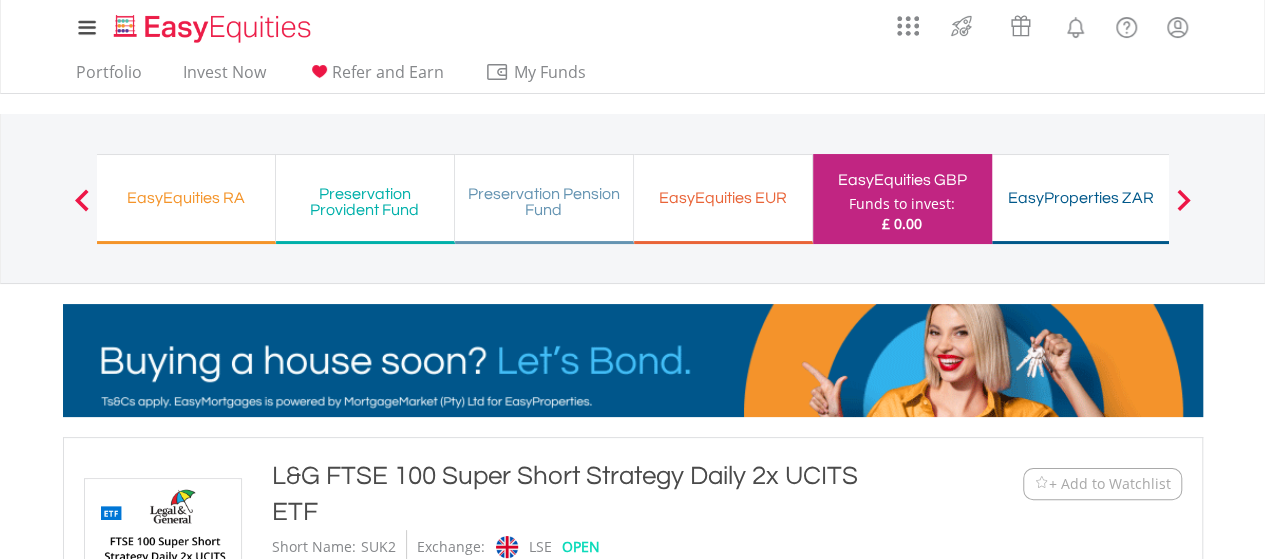 click on "L&G FTSE 100 Super Short Strategy Daily 2x UCITS ETF
Short Name:
SUK2
Exchange:
LSE
OPEN
ETFs" at bounding box center [586, 547] 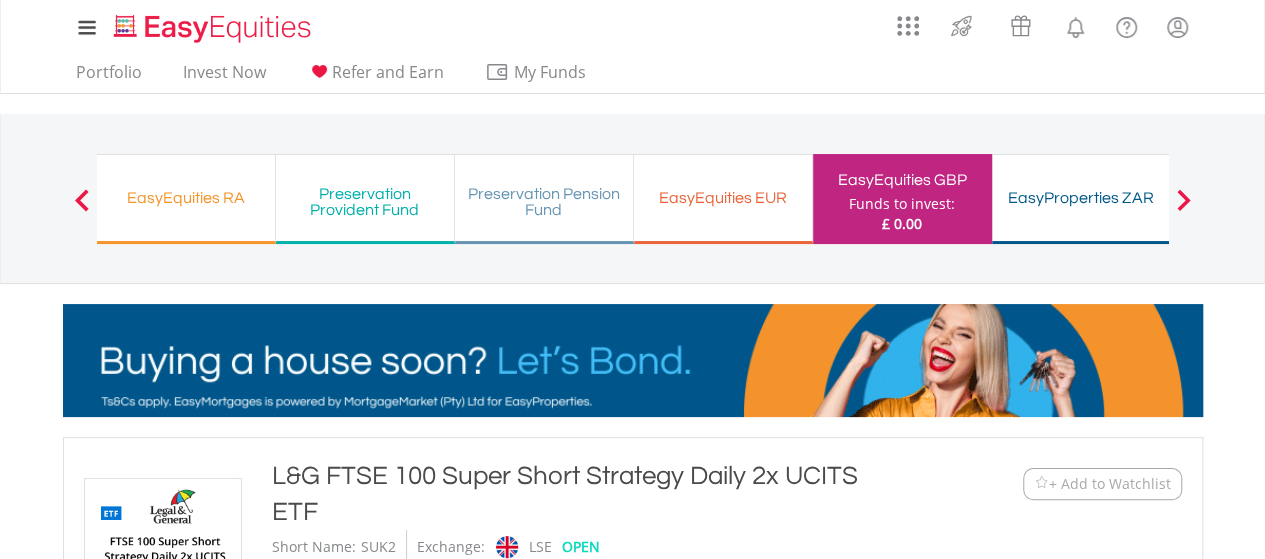copy on "L&G FTSE 100 Super Short Strategy Daily 2x UCITS ETF" 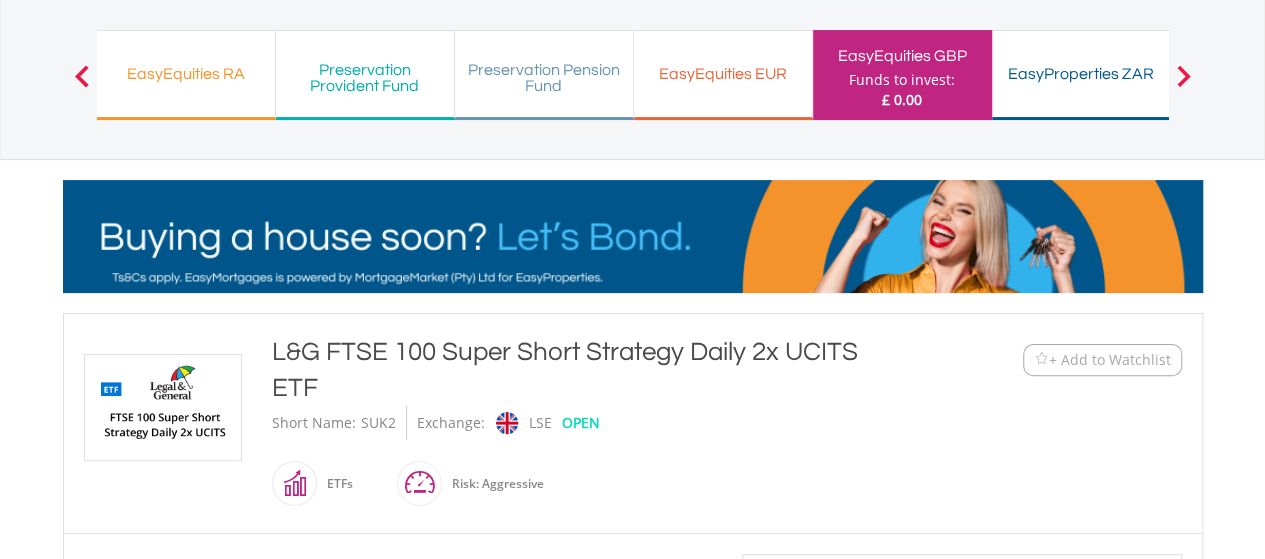 scroll, scrollTop: 100, scrollLeft: 0, axis: vertical 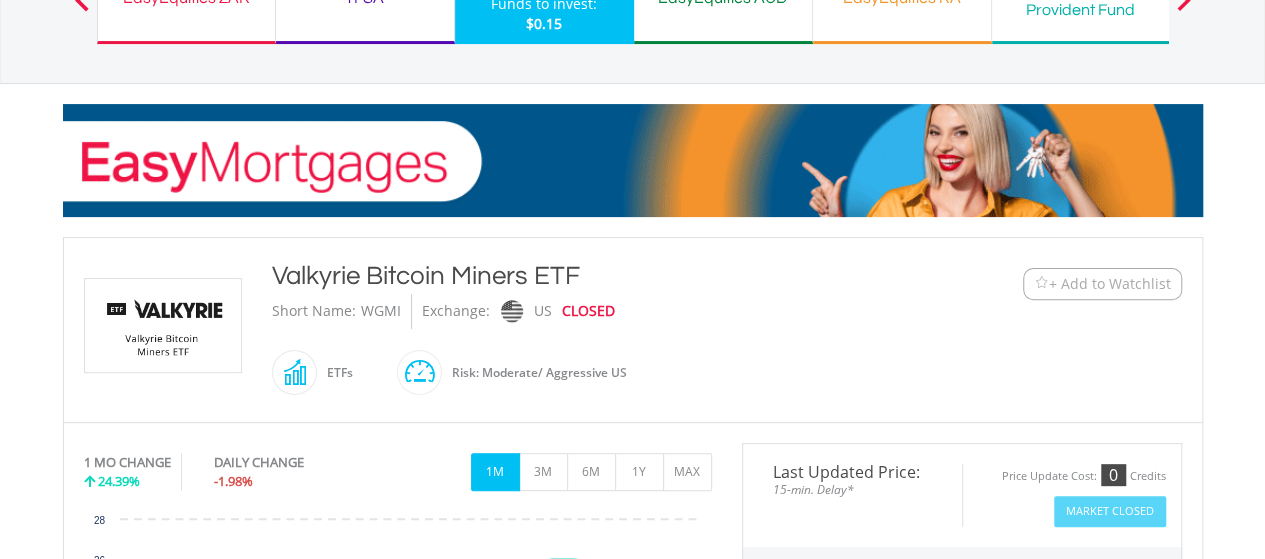 drag, startPoint x: 586, startPoint y: 271, endPoint x: 274, endPoint y: 279, distance: 312.10254 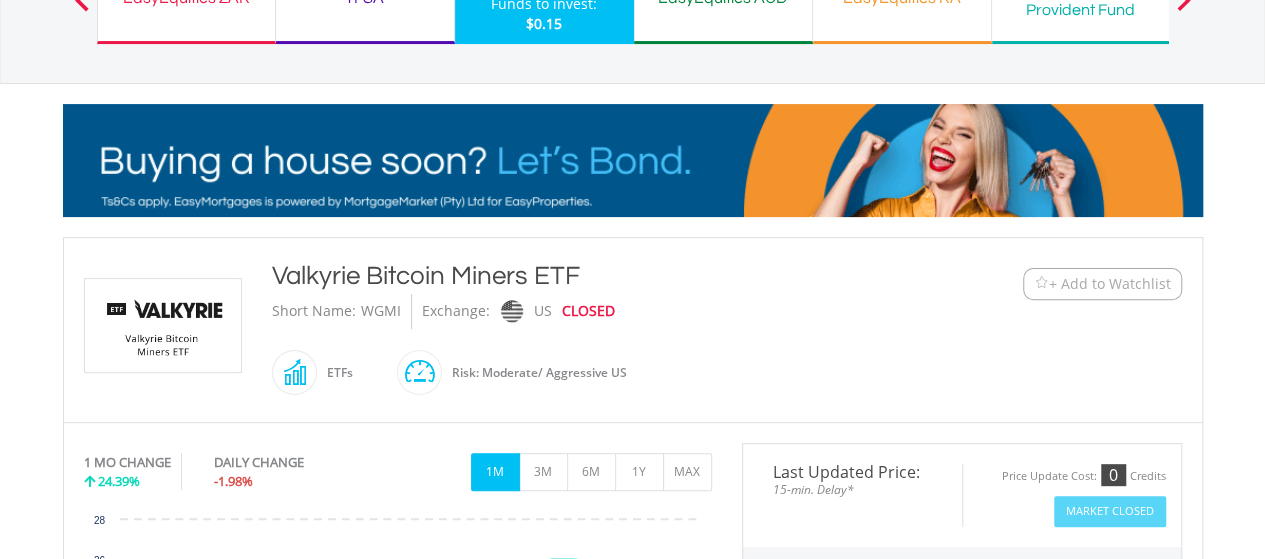 click on "Valkyrie Bitcoin Miners ETF" at bounding box center (586, 276) 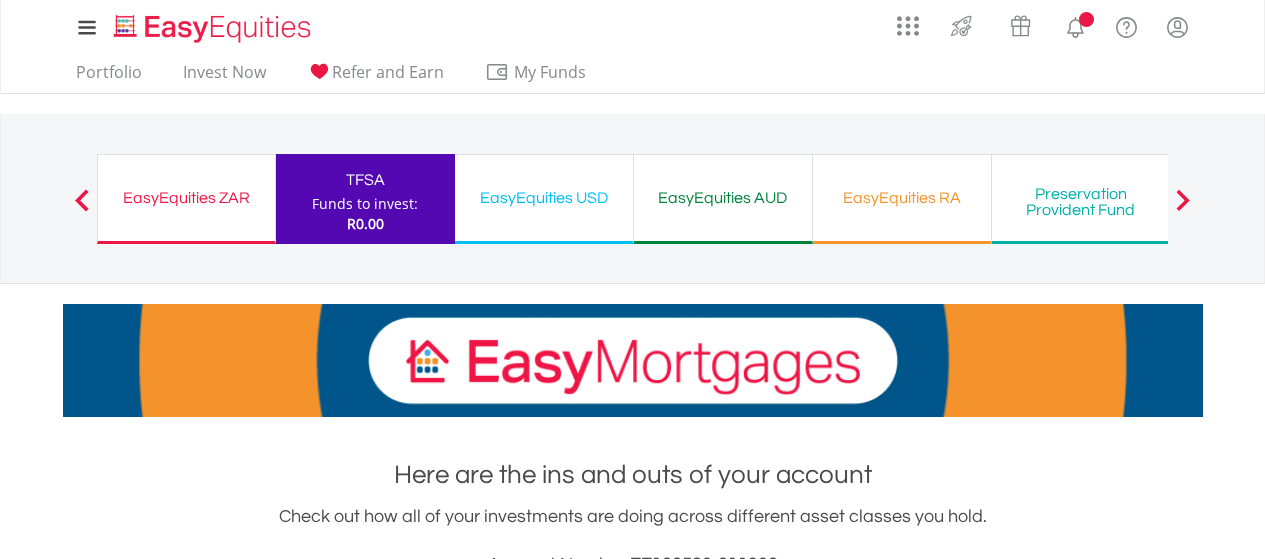 scroll, scrollTop: 0, scrollLeft: 0, axis: both 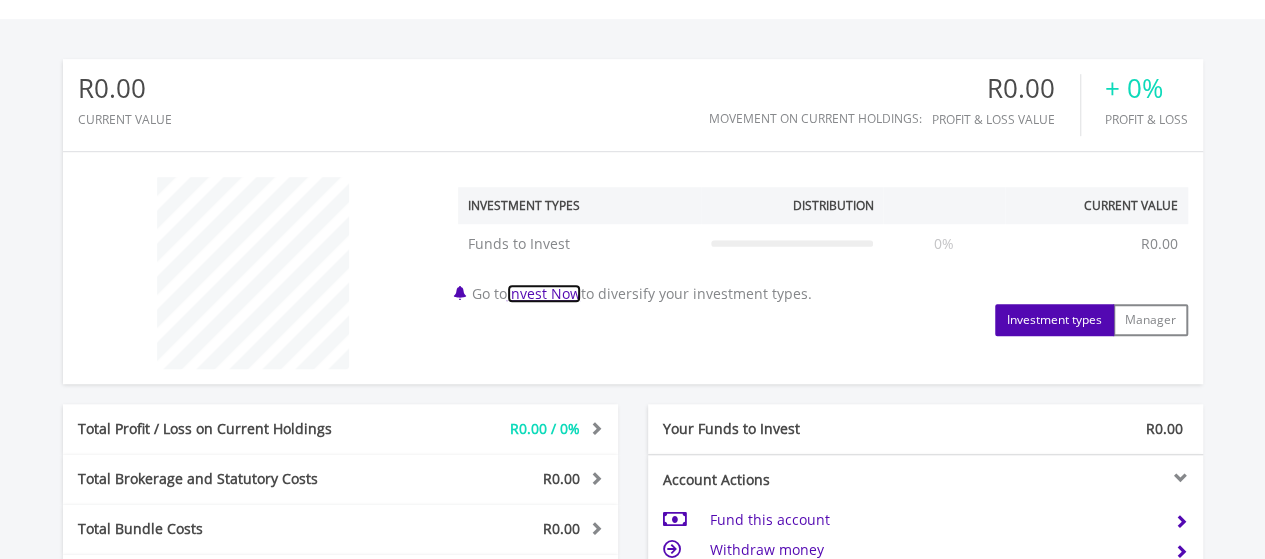 click on "Invest Now" at bounding box center (544, 293) 